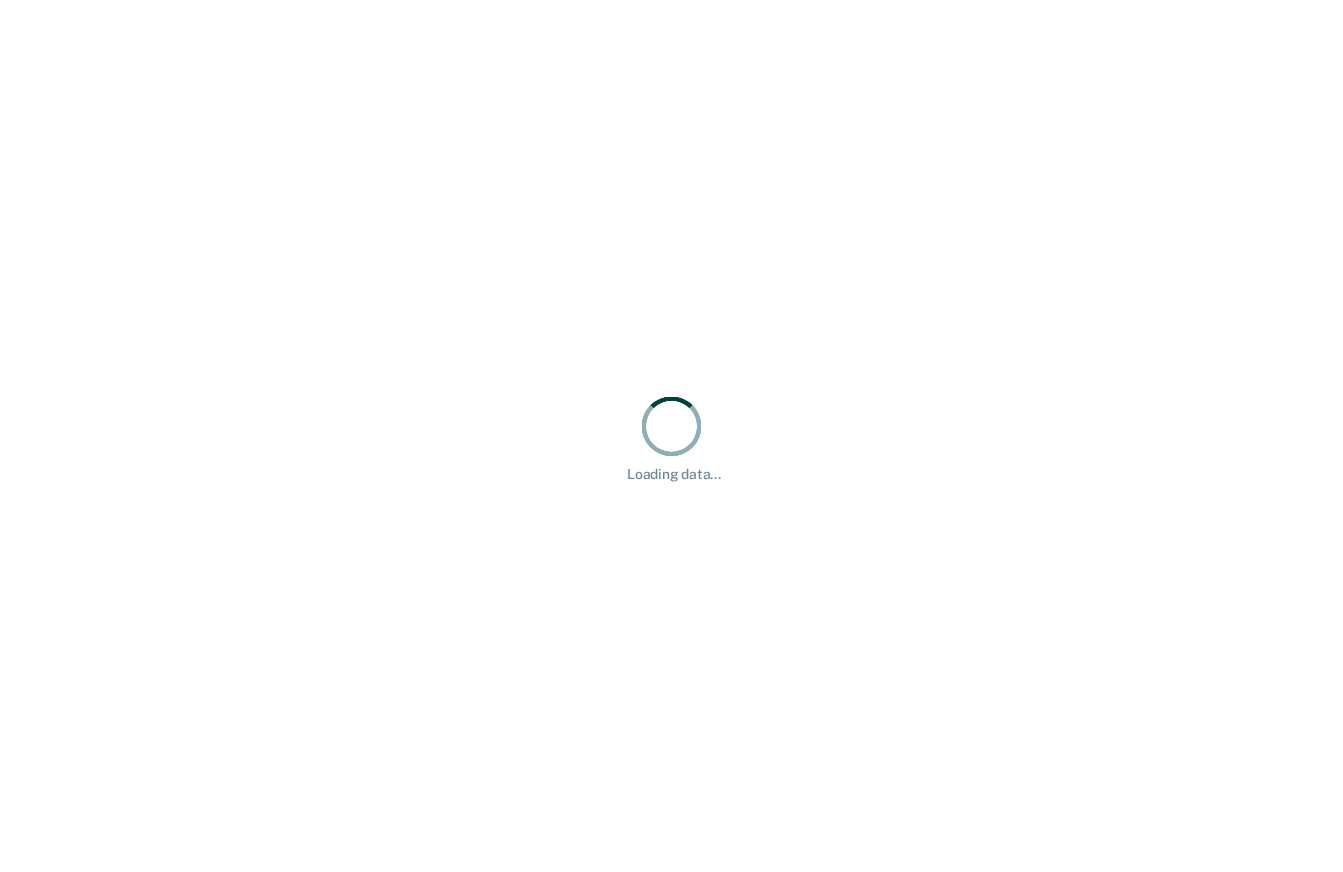scroll, scrollTop: 0, scrollLeft: 0, axis: both 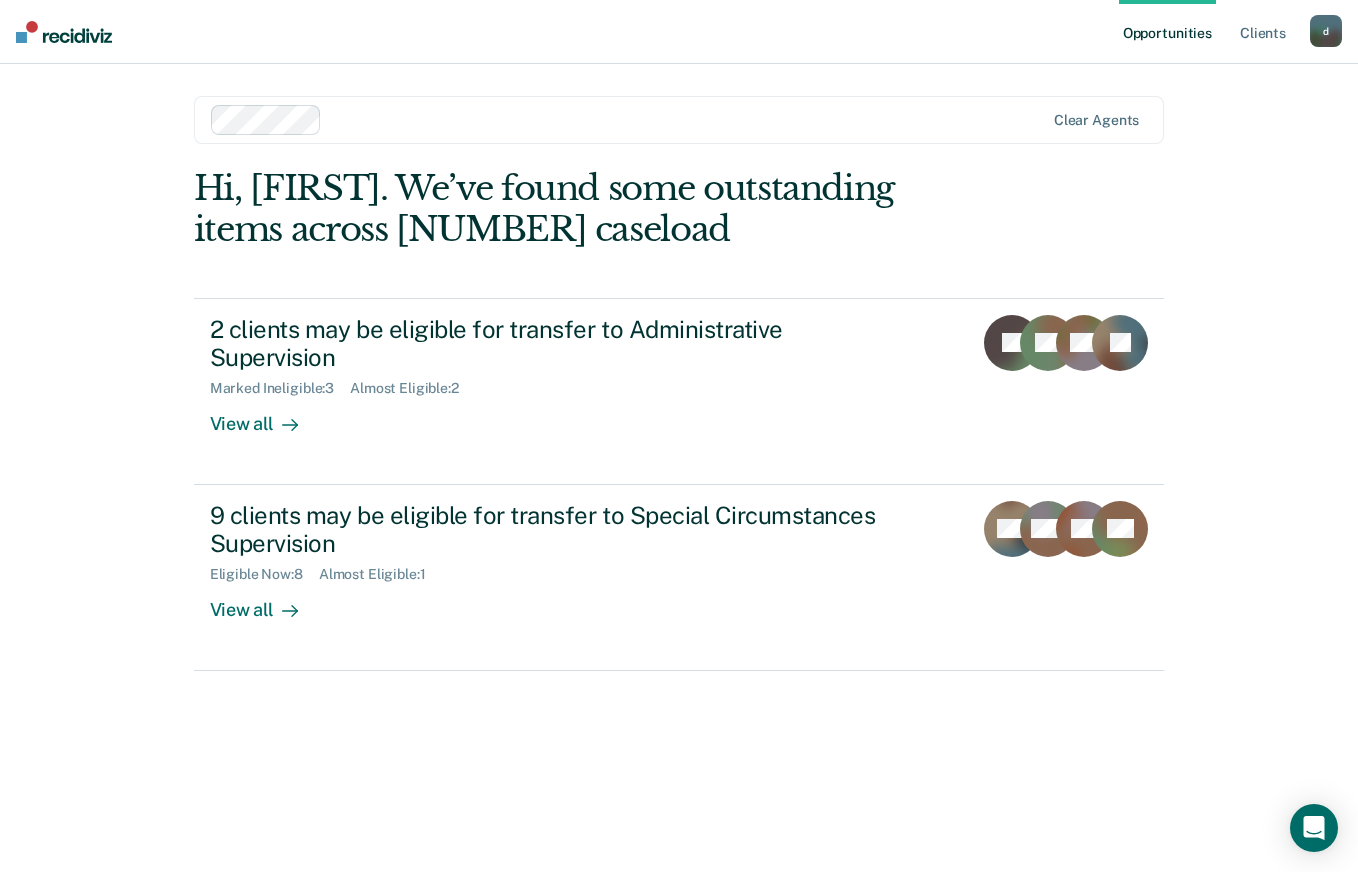 click on "Hi, [FIRST]. We’ve found some outstanding items across [NUMBER] caseload" at bounding box center (582, 209) 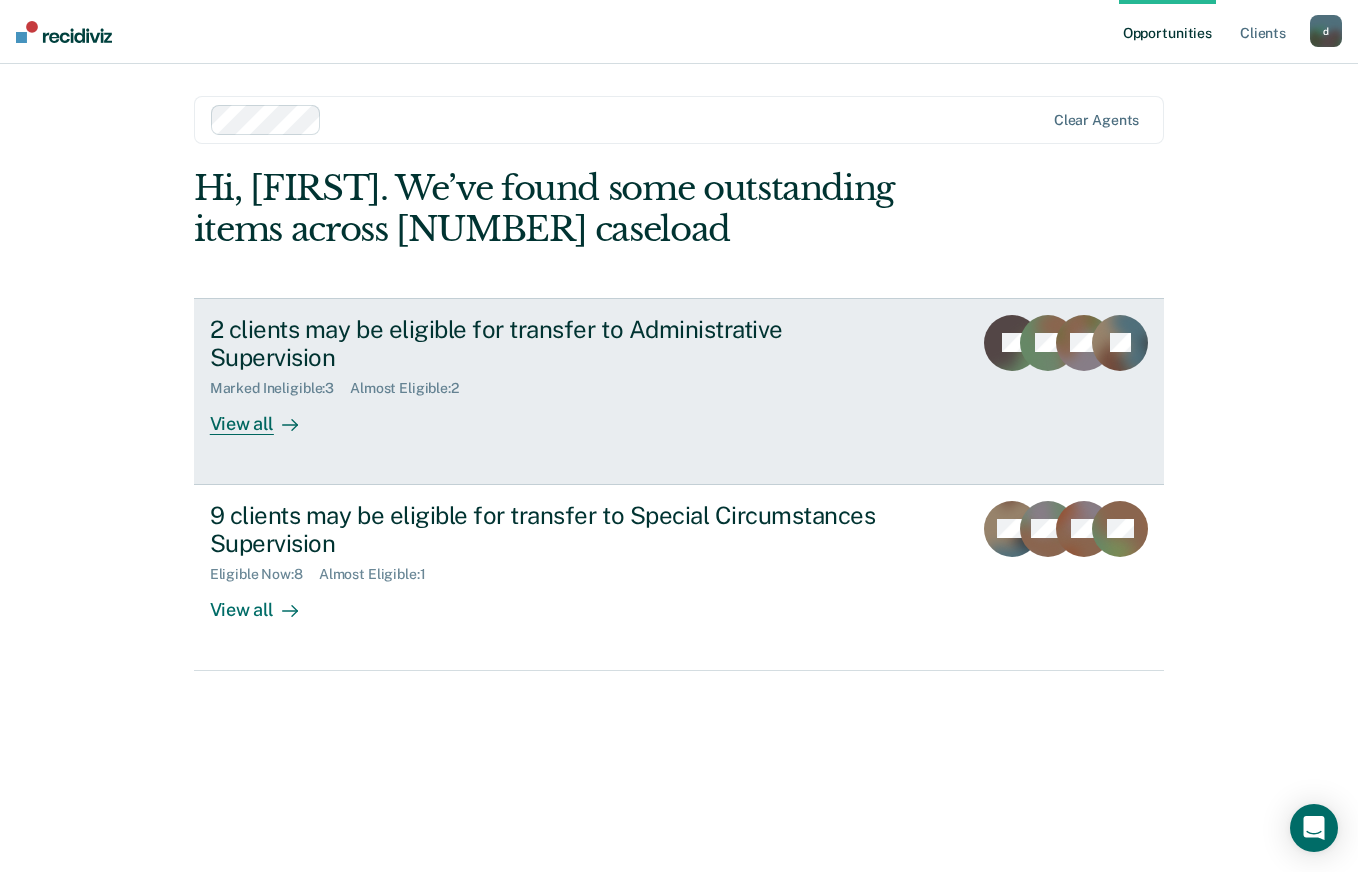 click on "View all" at bounding box center [266, 416] 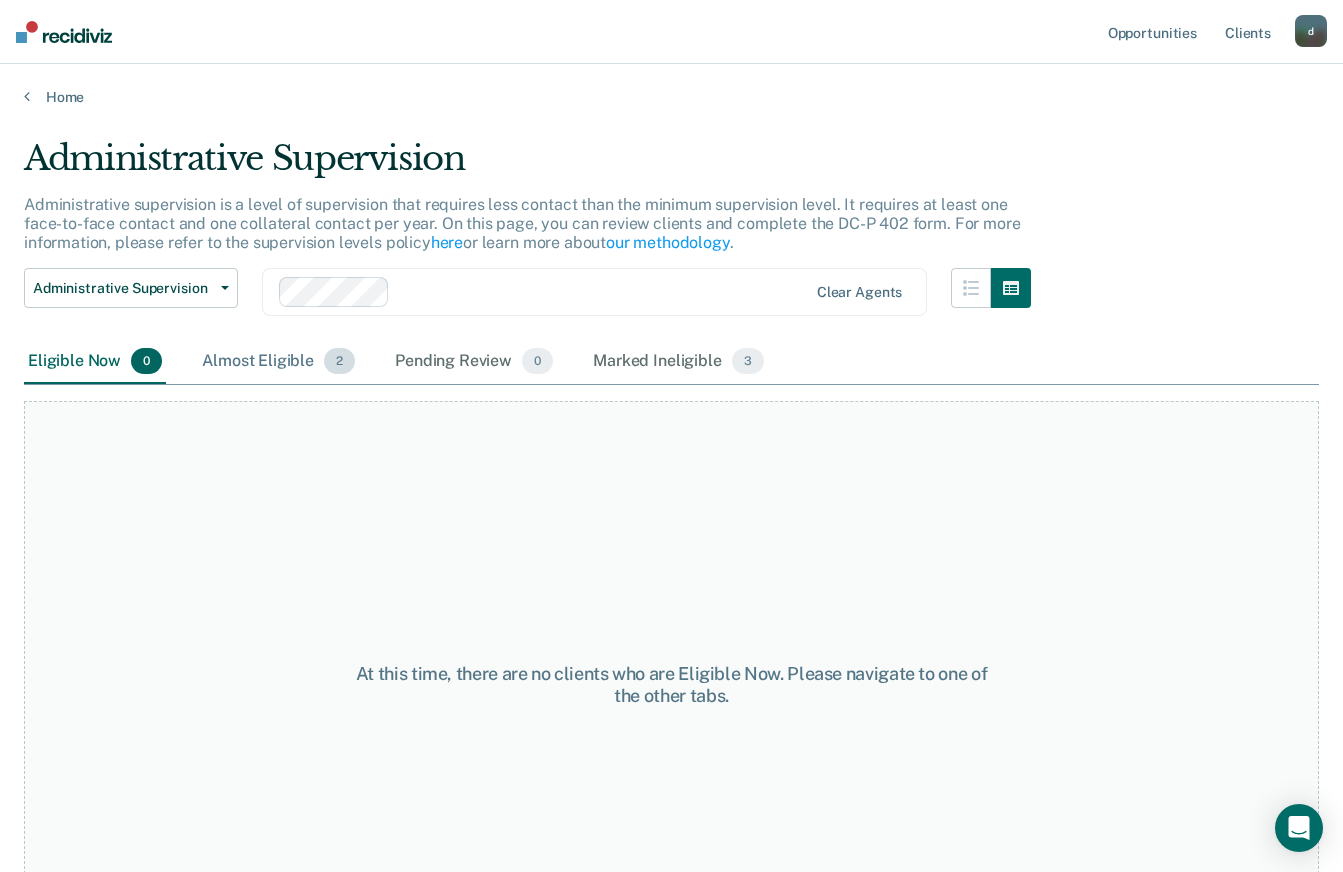 click on "Almost Eligible 2" at bounding box center (278, 362) 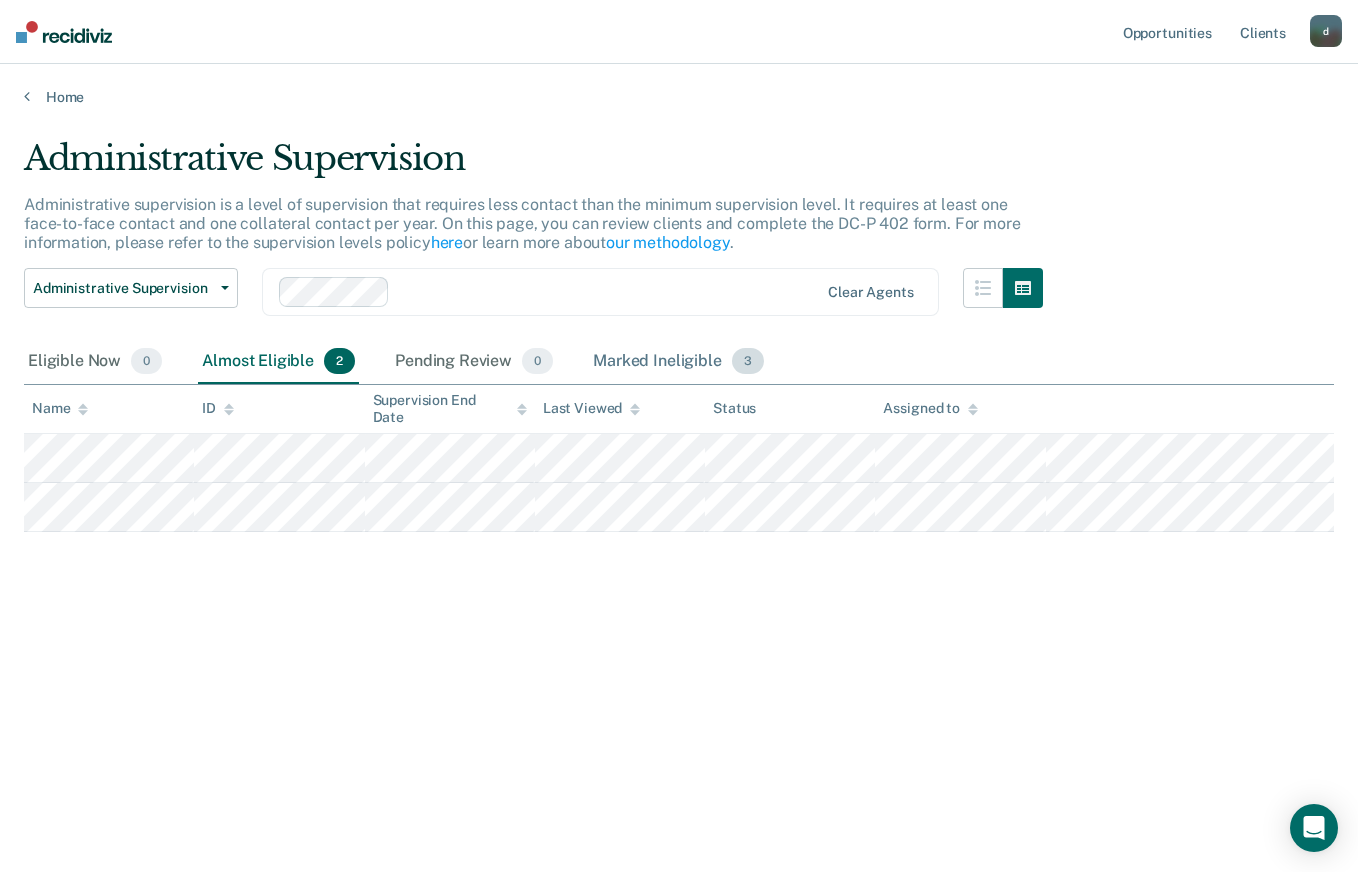click on "Marked Ineligible 3" at bounding box center (678, 362) 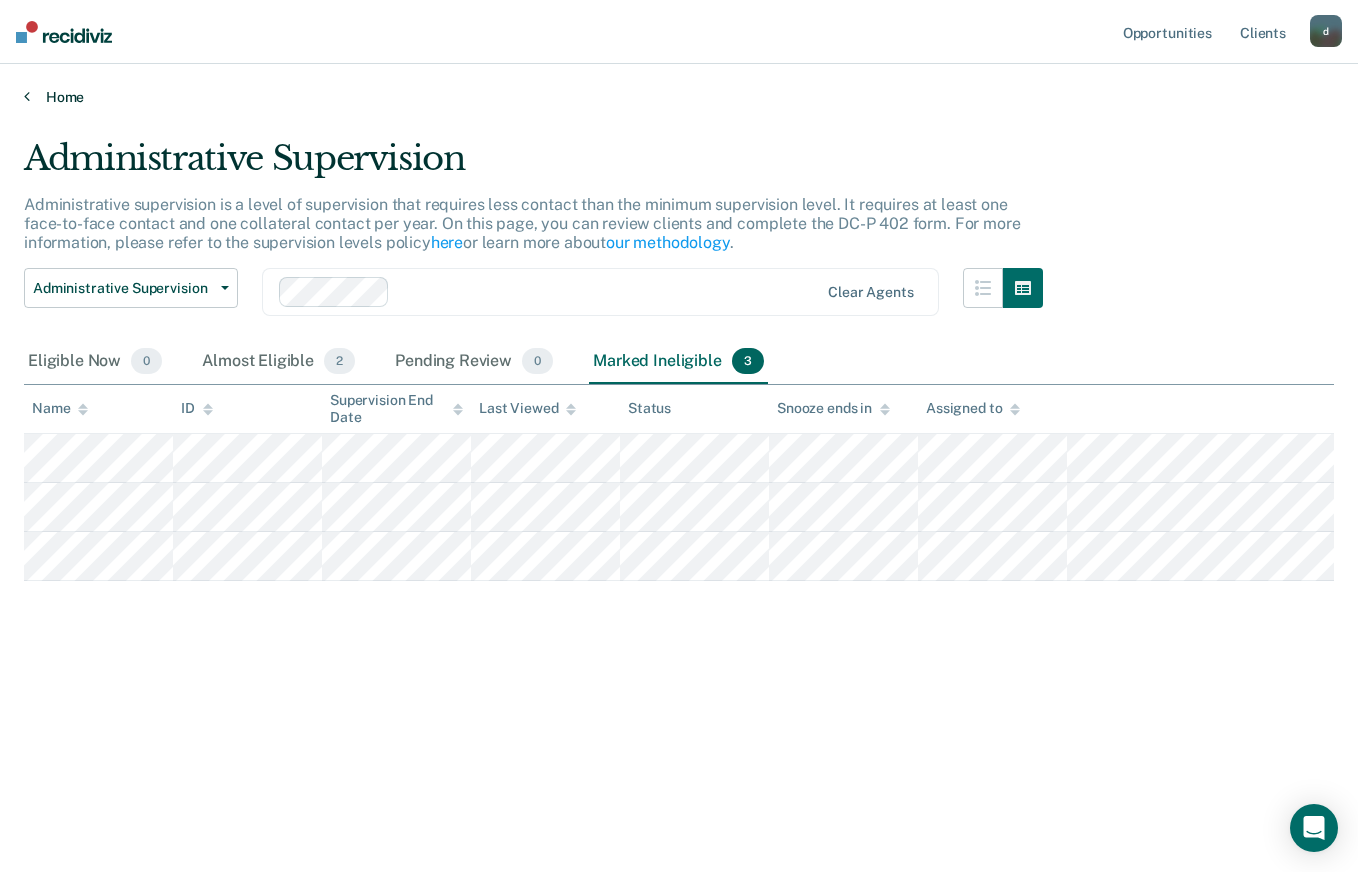 click on "Home" at bounding box center (679, 97) 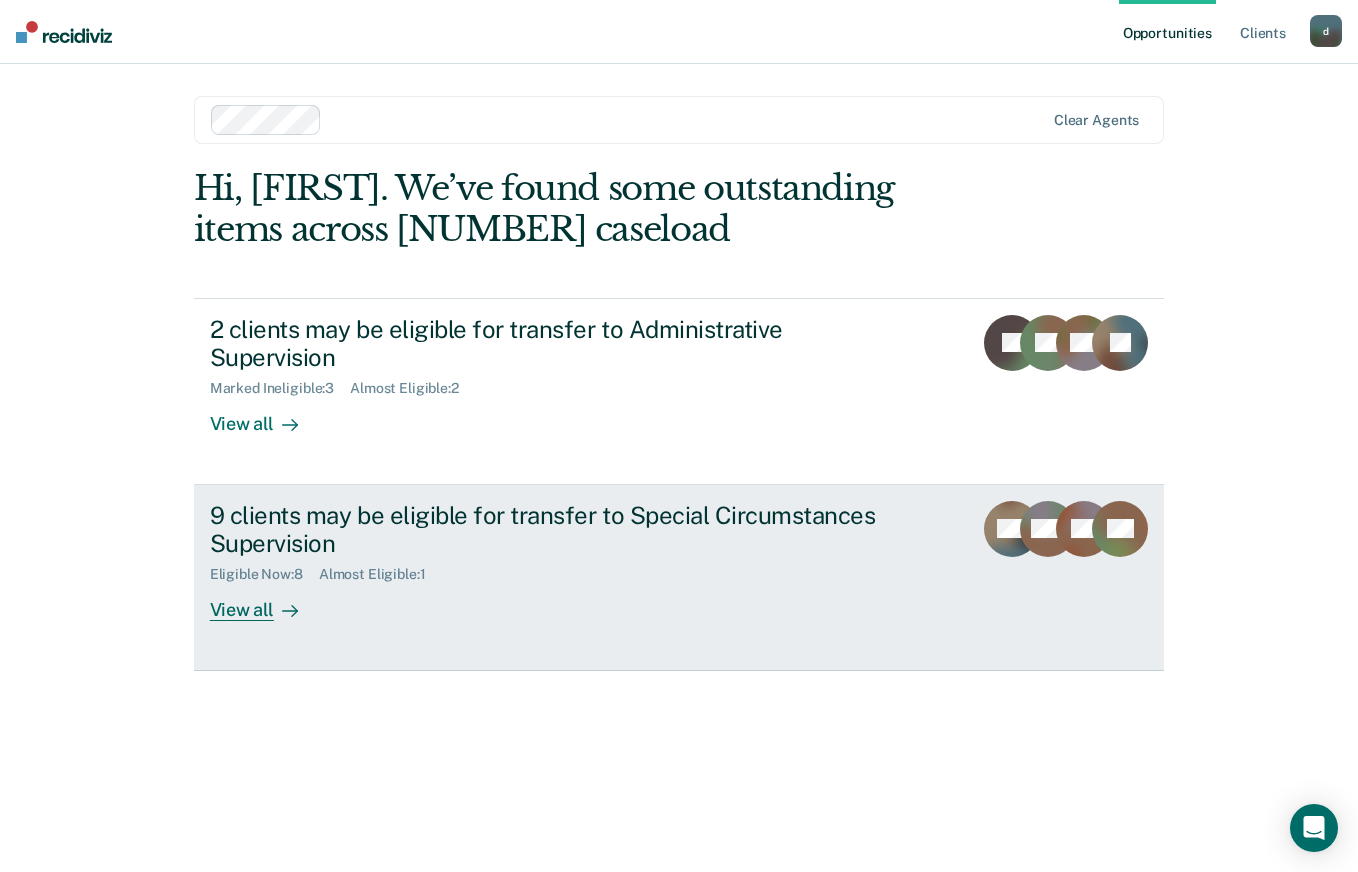 click on "9 clients may be eligible for transfer to Special Circumstances Supervision" at bounding box center (561, 530) 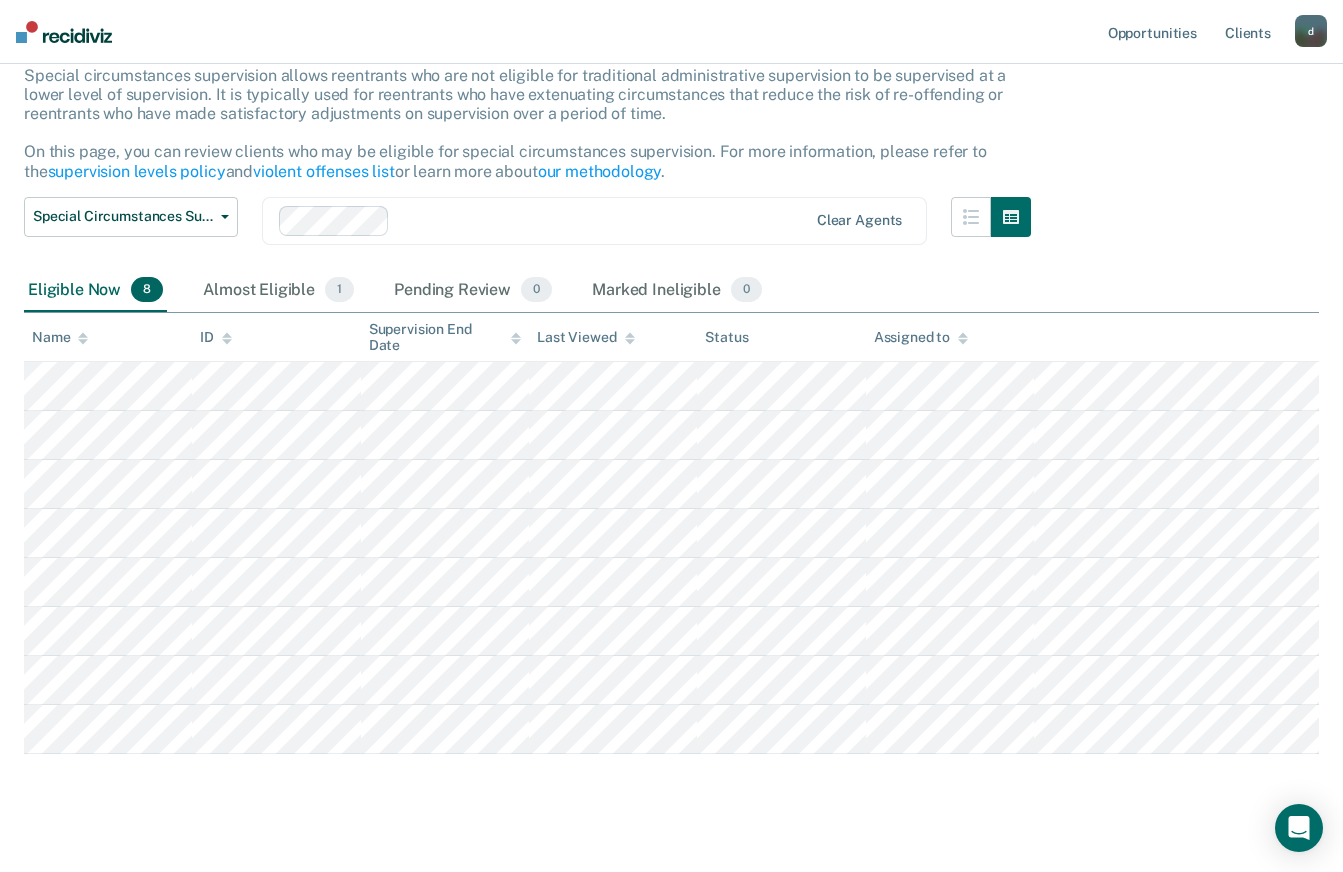scroll, scrollTop: 155, scrollLeft: 0, axis: vertical 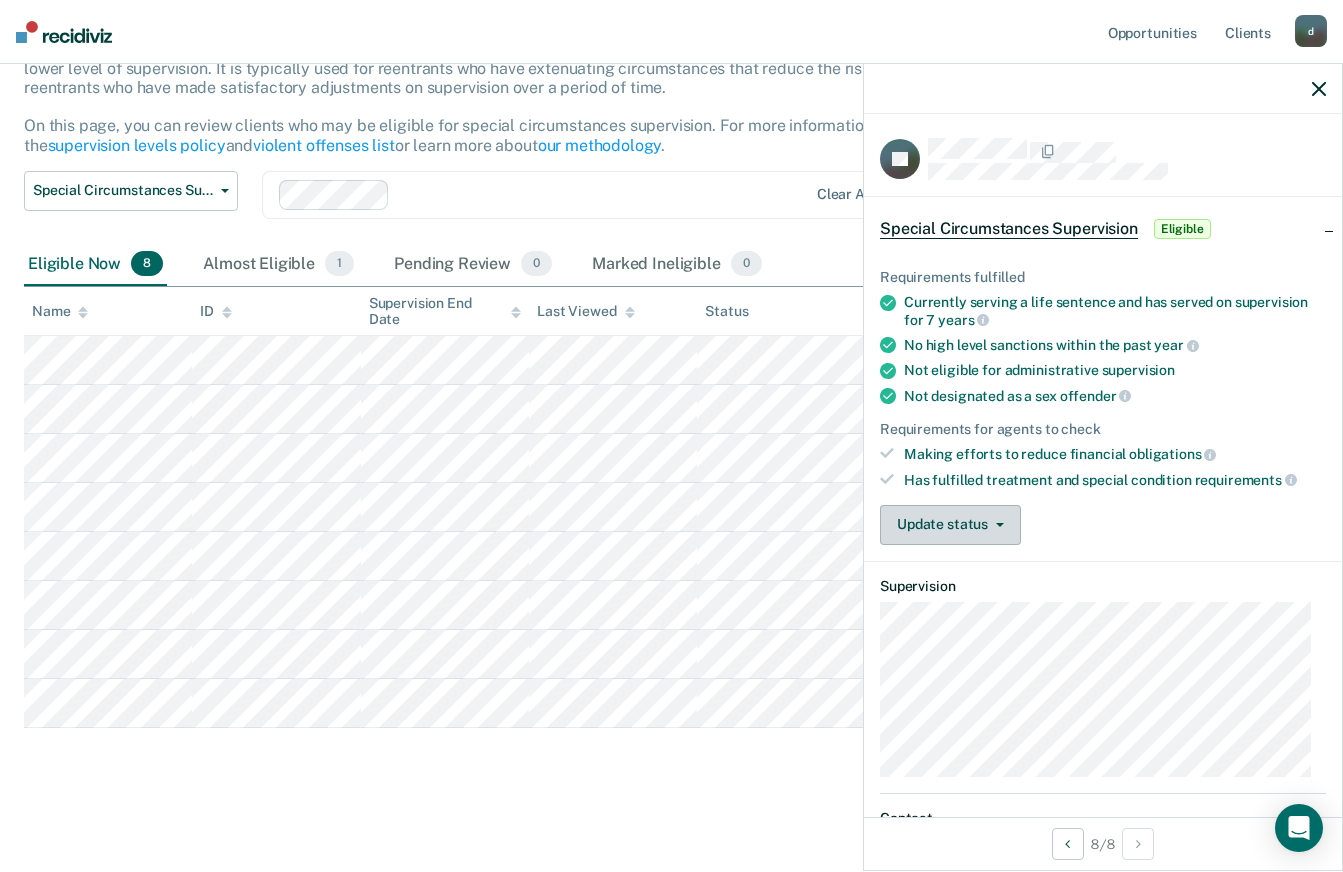 click at bounding box center (996, 525) 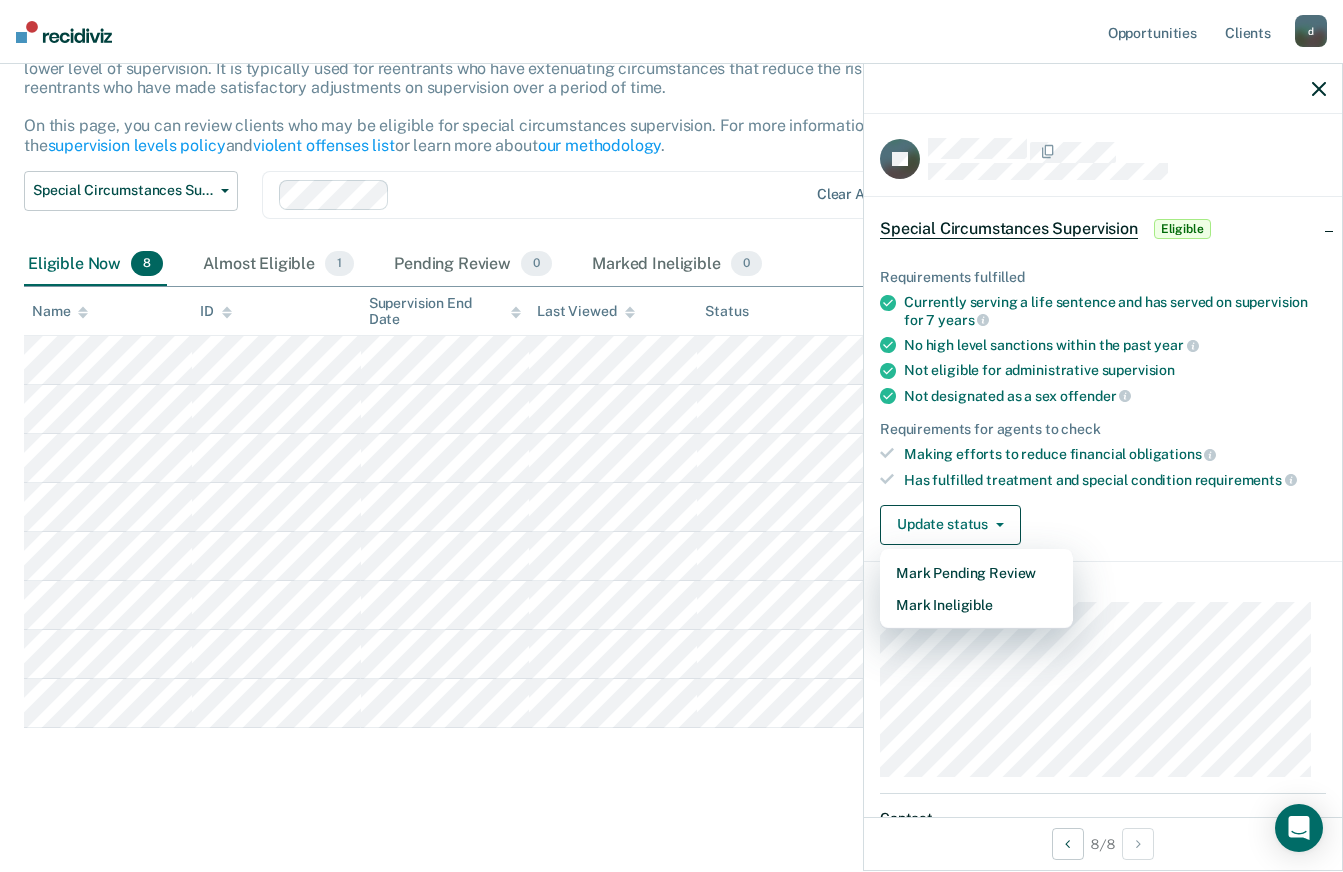click on "PL   Special Circumstances Supervision Eligible Requirements fulfilled Currently serving a life sentence and has served on supervision for [NUMBER]   years   No high level sanctions within the past   year   Not eligible for administrative   supervision Not designated as a sex   offender   Requirements for agents to check Making efforts to reduce financial   obligations   Has fulfilled treatment and special condition   requirements   Update status Mark Pending Review Mark Ineligible Supervision Contact Relevant Contact Notes" at bounding box center [1103, 596] 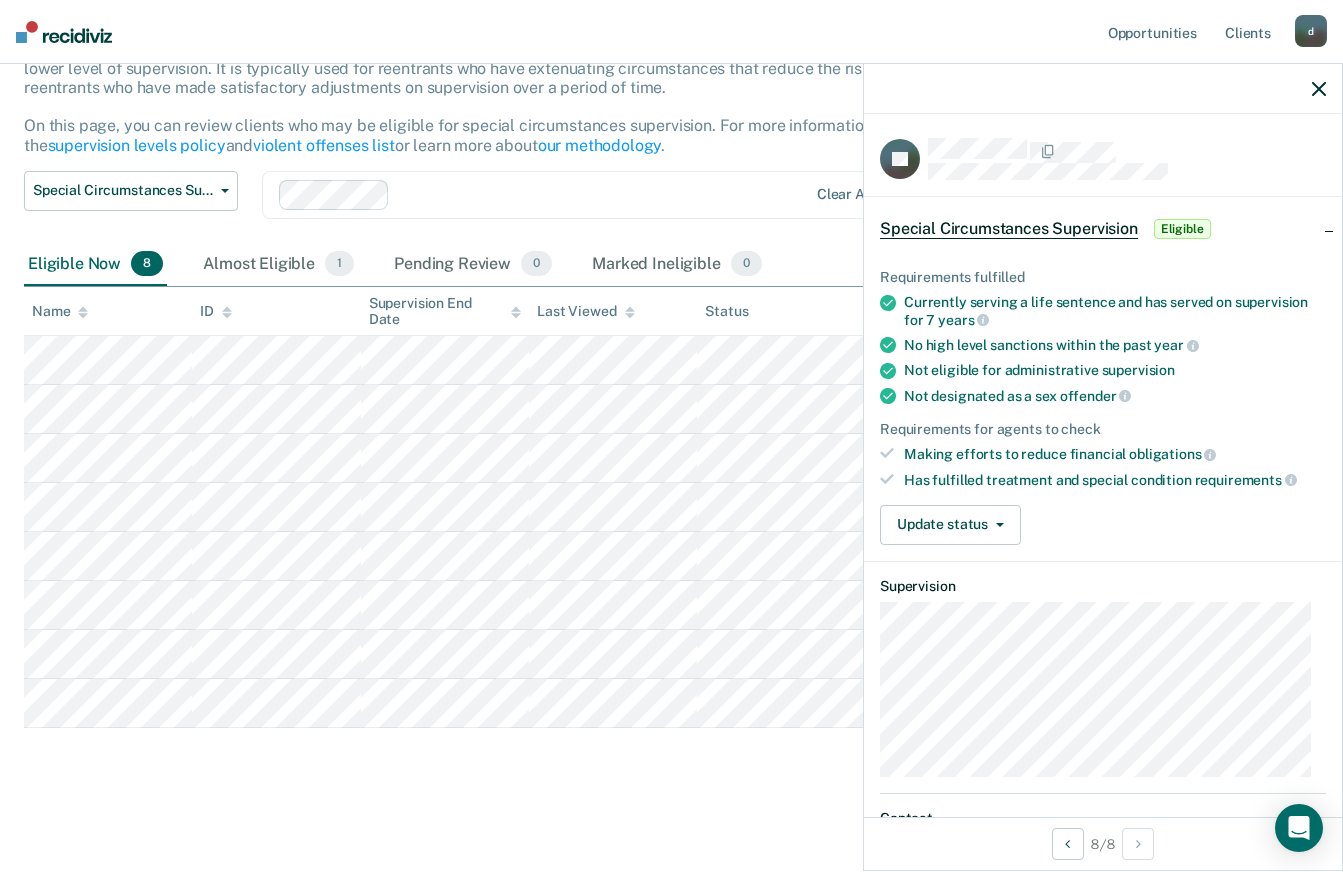 click on "Special Circumstances Supervision   Special circumstances supervision allows reentrants who are not eligible for traditional administrative supervision to be supervised at a lower level of supervision. It is typically used for reentrants who have extenuating circumstances that reduce the risk of re-offending or reentrants who have made satisfactory adjustments on supervision over a period of time. On this page, you can review clients who may be eligible for special circumstances supervision. For more information, please refer to the  supervision levels policy  and  violent offenses list  or learn more about  our methodology .  Special Circumstances Supervision Administrative Supervision Special Circumstances Supervision Clear   agents Eligible Now [NUMBER] Almost Eligible [NUMBER] Pending Review [NUMBER] Marked Ineligible [NUMBER]
To pick up a draggable item, press the space bar.
While dragging, use the arrow keys to move the item.
Press space again to drop the item in its new position, or press escape to cancel.
Name ID" at bounding box center (671, 408) 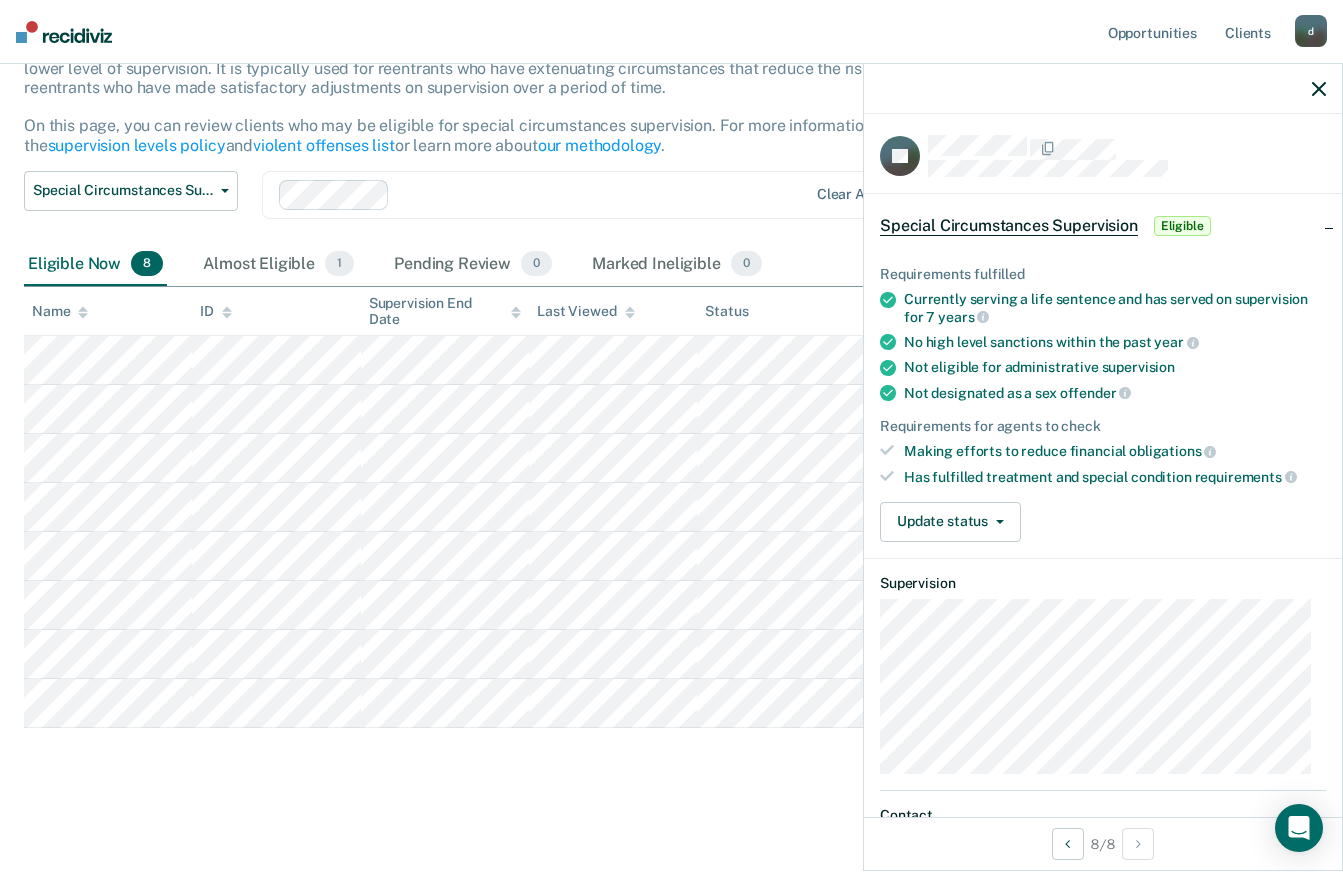 scroll, scrollTop: 0, scrollLeft: 0, axis: both 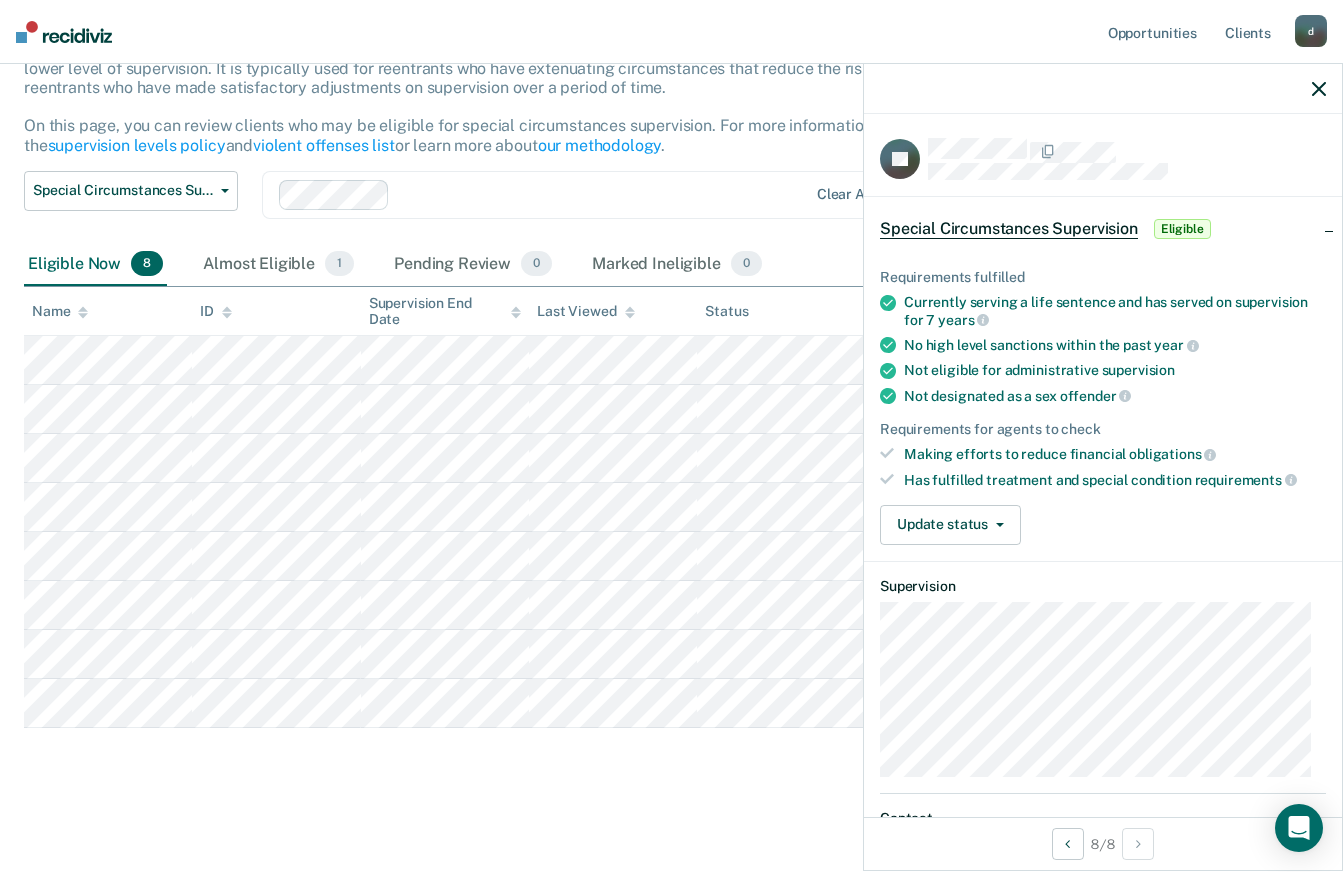 click 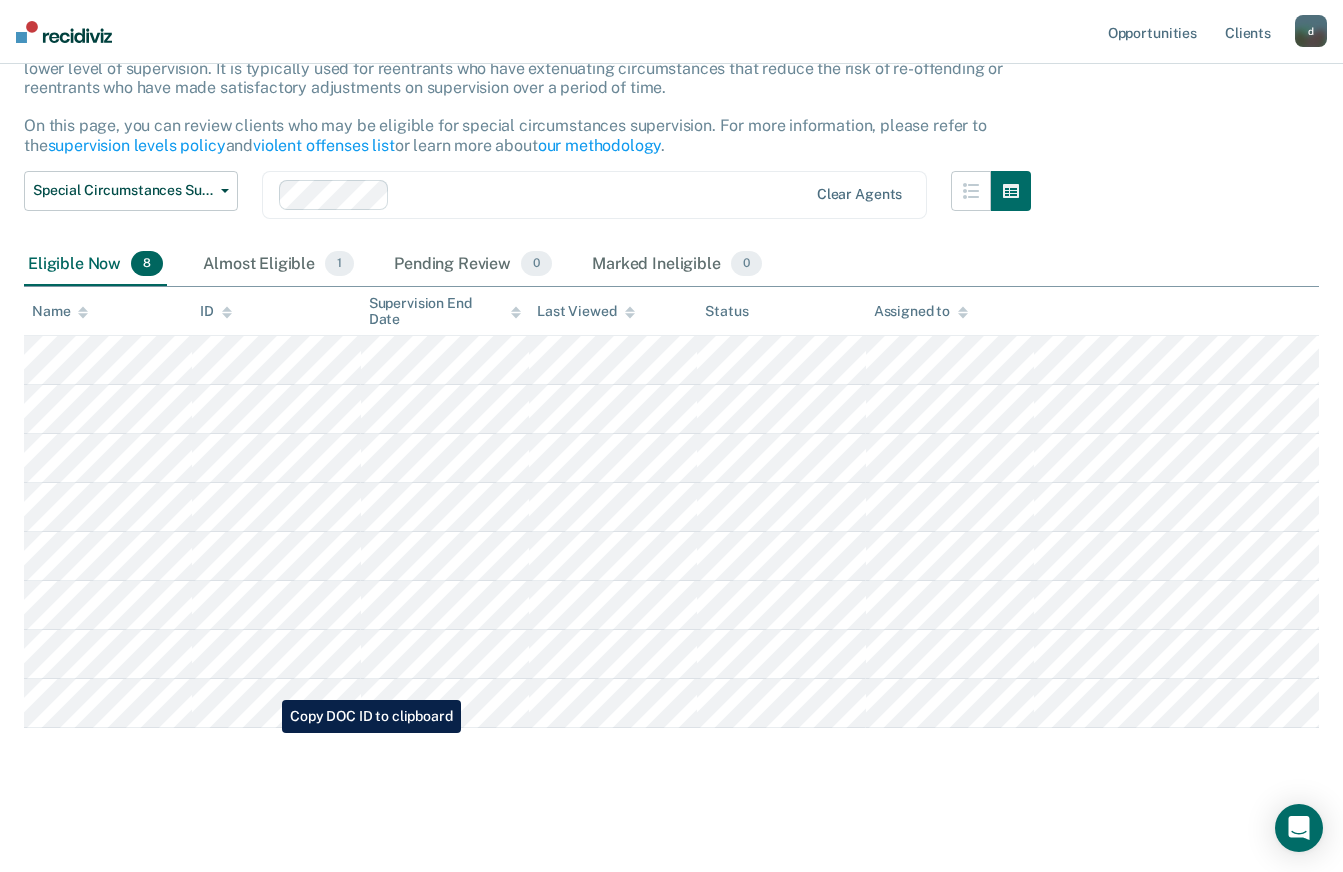 click on "Special Circumstances Supervision   Special circumstances supervision allows reentrants who are not eligible for traditional administrative supervision to be supervised at a lower level of supervision. It is typically used for reentrants who have extenuating circumstances that reduce the risk of re-offending or reentrants who have made satisfactory adjustments on supervision over a period of time. On this page, you can review clients who may be eligible for special circumstances supervision. For more information, please refer to the  supervision levels policy  and  violent offenses list  or learn more about  our methodology .  Special Circumstances Supervision Administrative Supervision Special Circumstances Supervision Clear   agents Eligible Now [NUMBER] Almost Eligible [NUMBER] Pending Review [NUMBER] Marked Ineligible [NUMBER]
To pick up a draggable item, press the space bar.
While dragging, use the arrow keys to move the item.
Press space again to drop the item in its new position, or press escape to cancel.
Name ID" at bounding box center (671, 408) 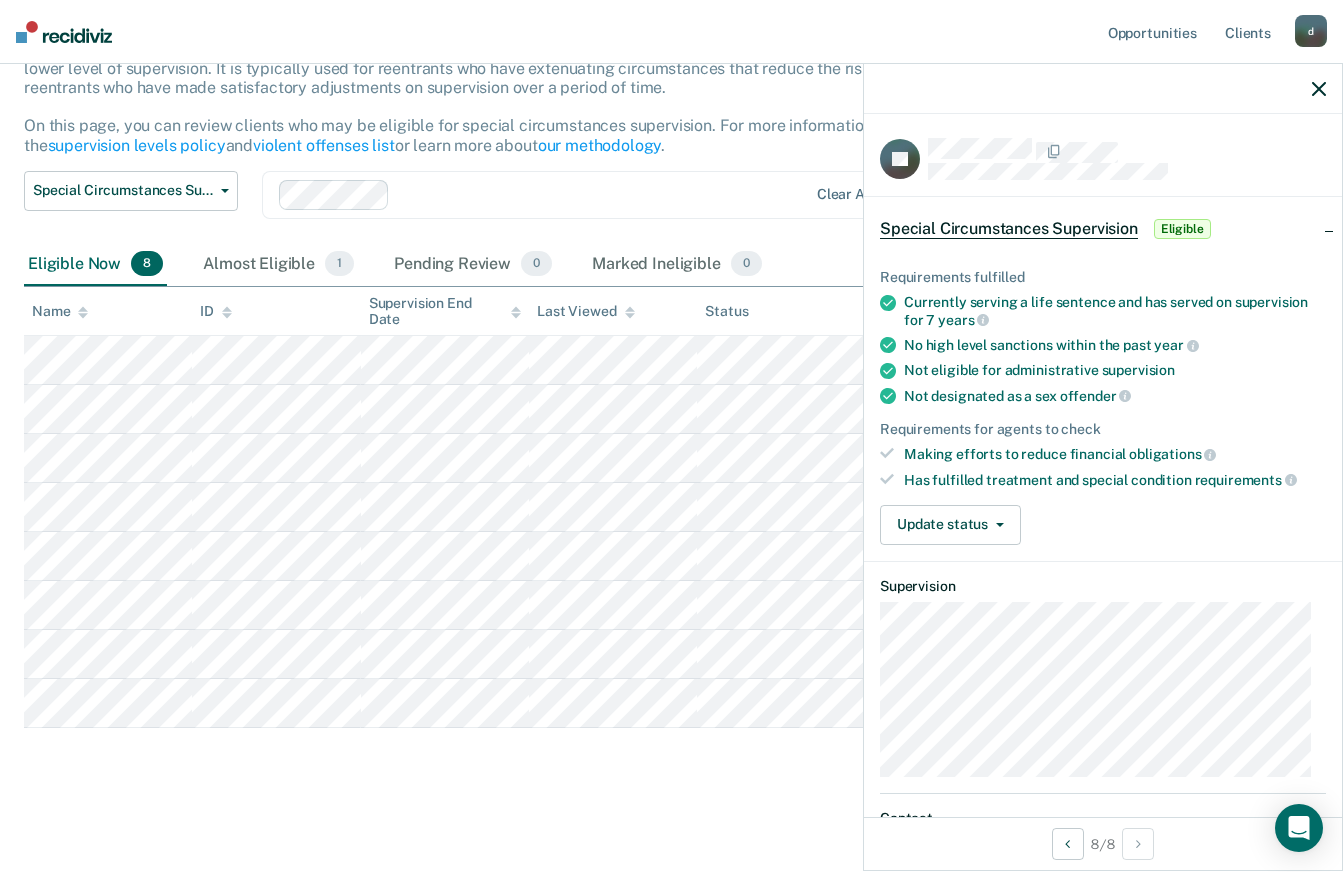 click at bounding box center (1103, 89) 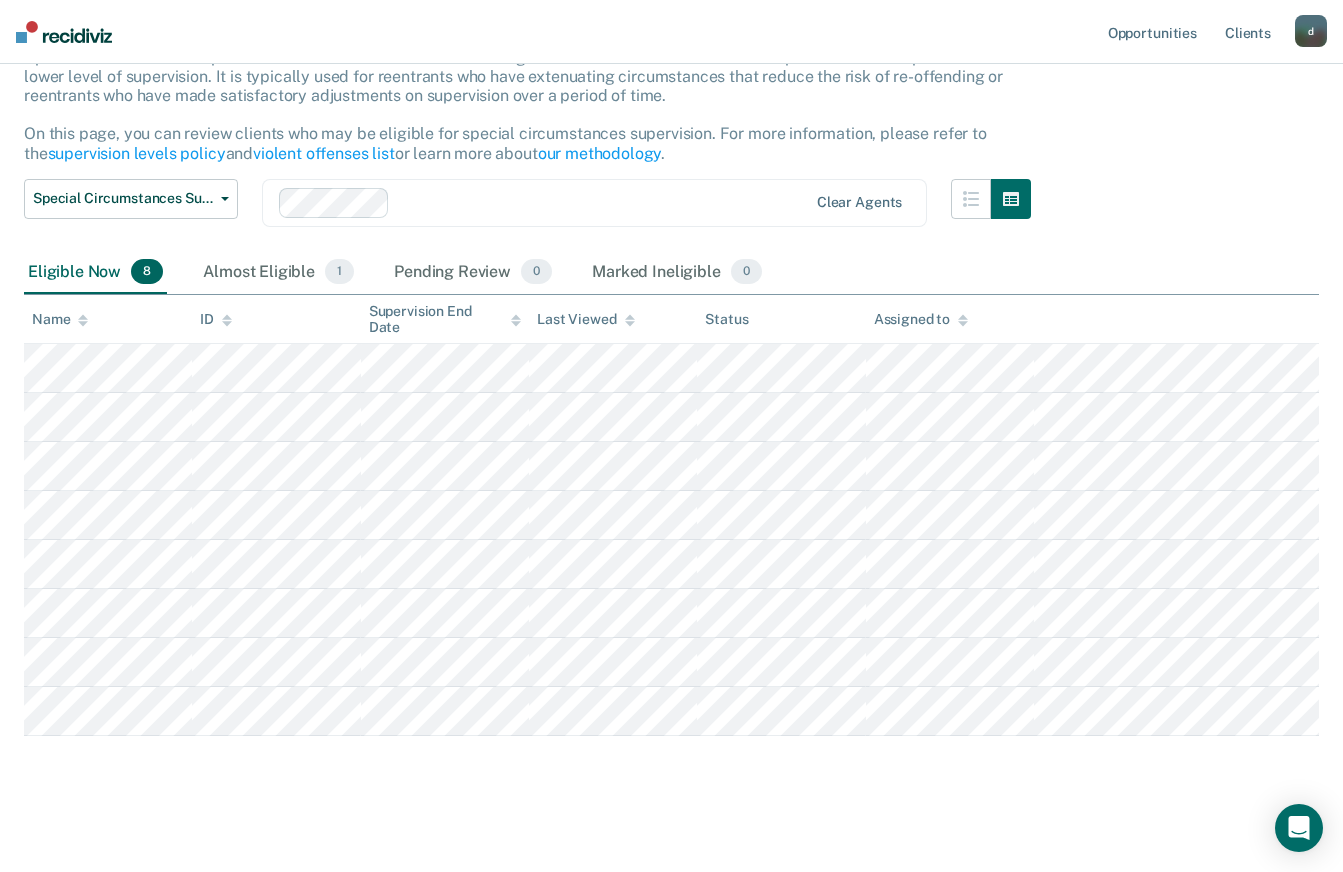 scroll, scrollTop: 155, scrollLeft: 0, axis: vertical 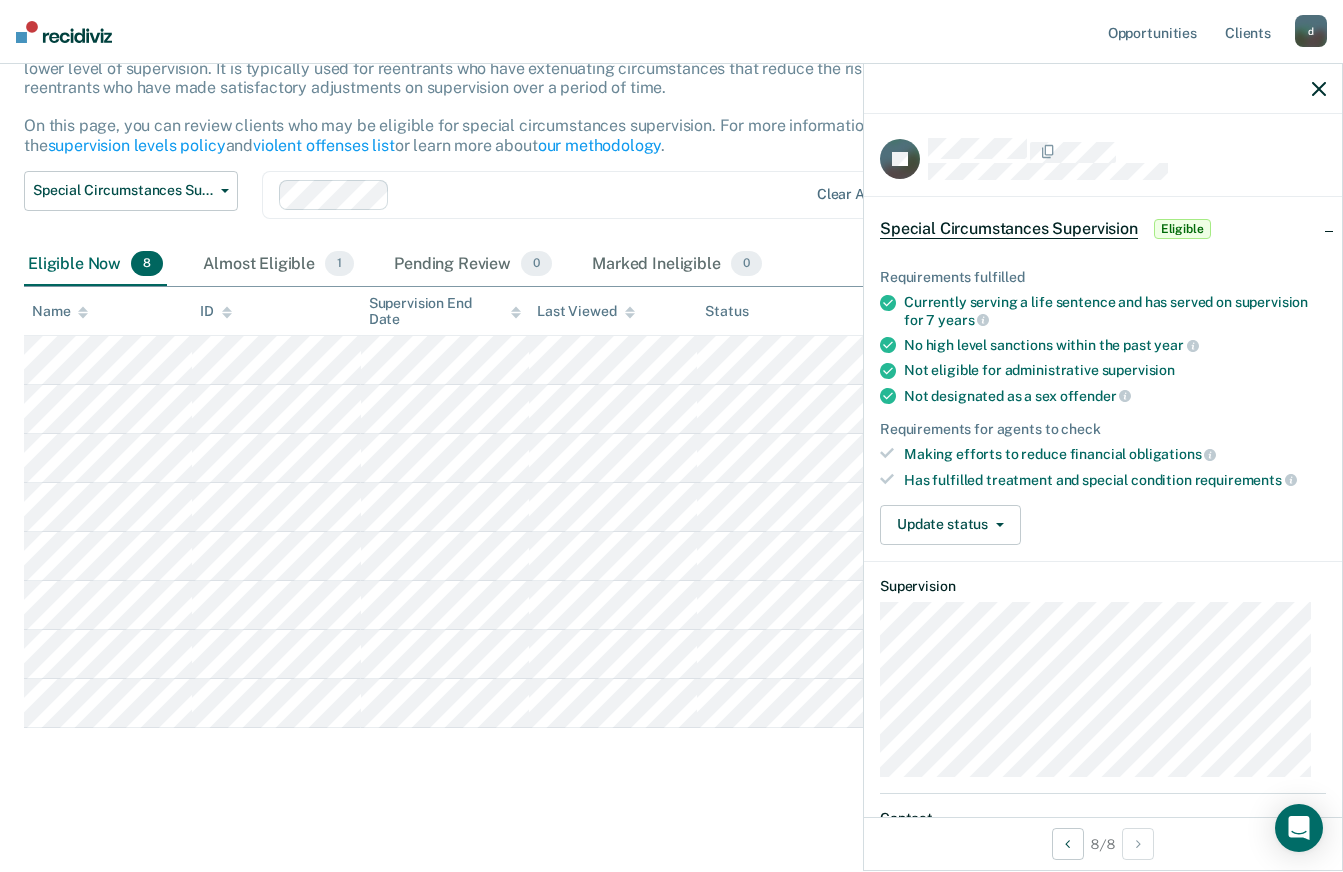 click on "Special Circumstances Supervision" at bounding box center [1009, 229] 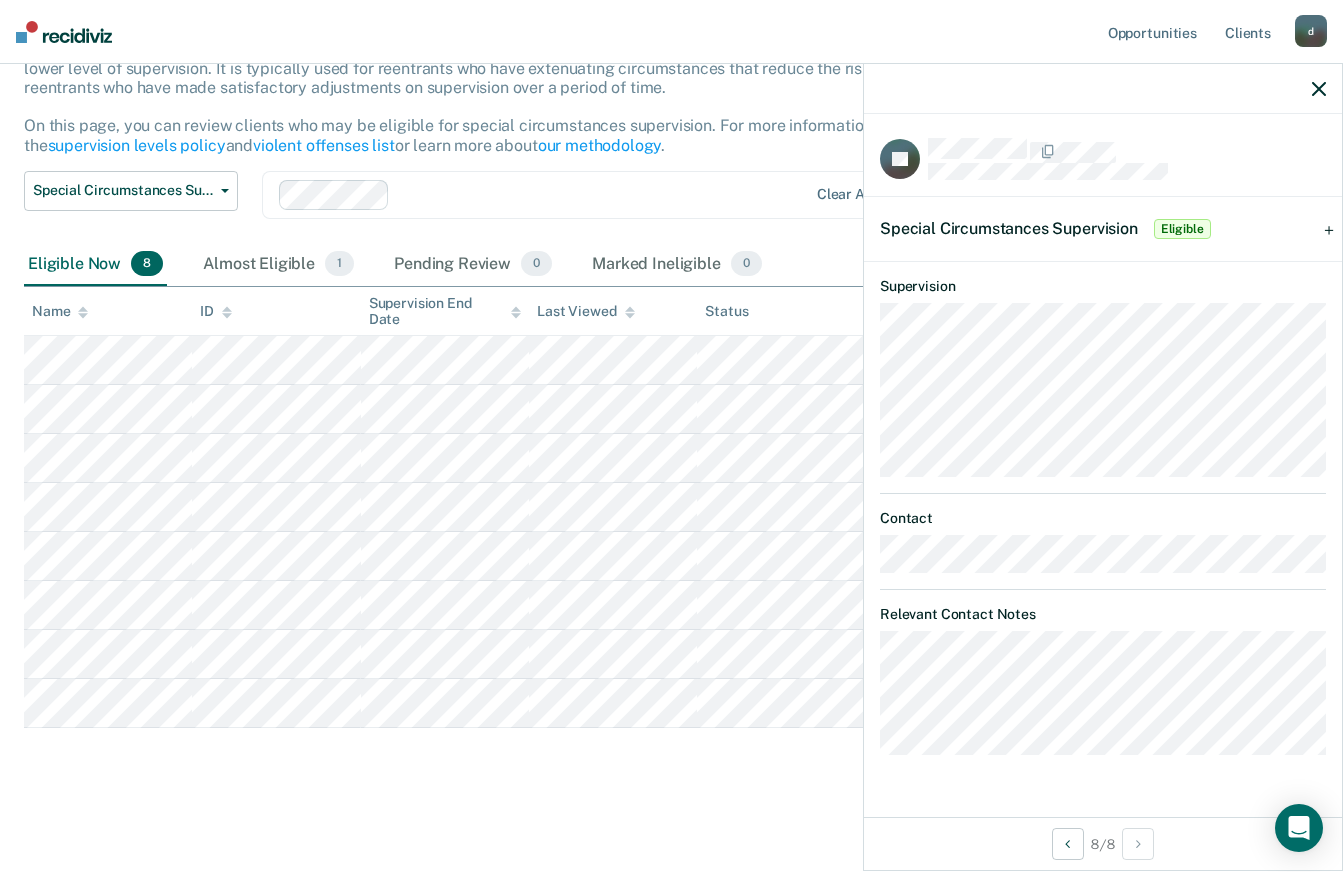 click on "Special Circumstances Supervision Eligible" at bounding box center (1103, 229) 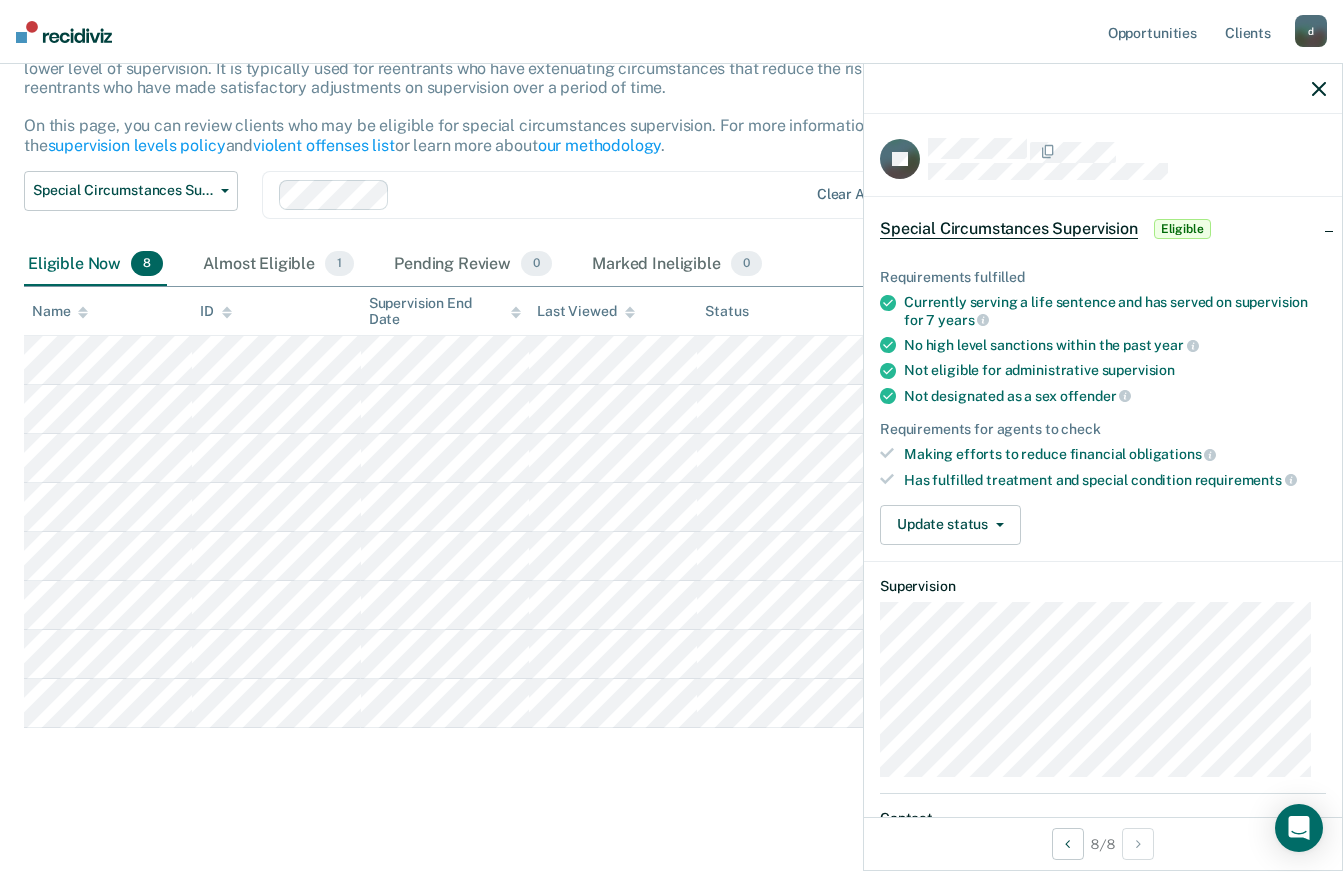 click 